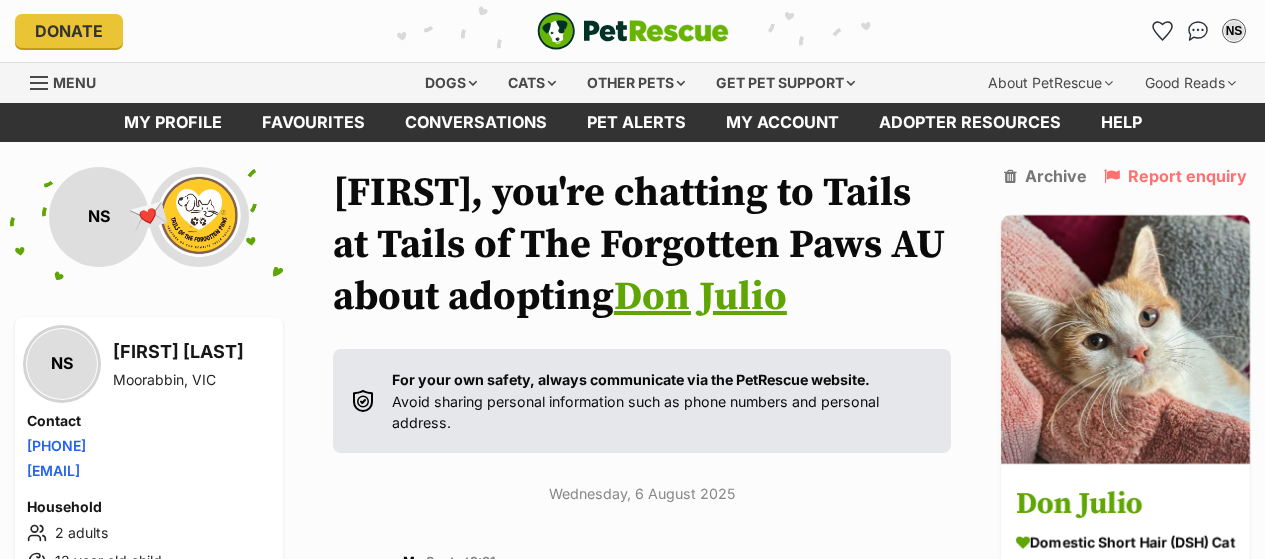 scroll, scrollTop: 1016, scrollLeft: 0, axis: vertical 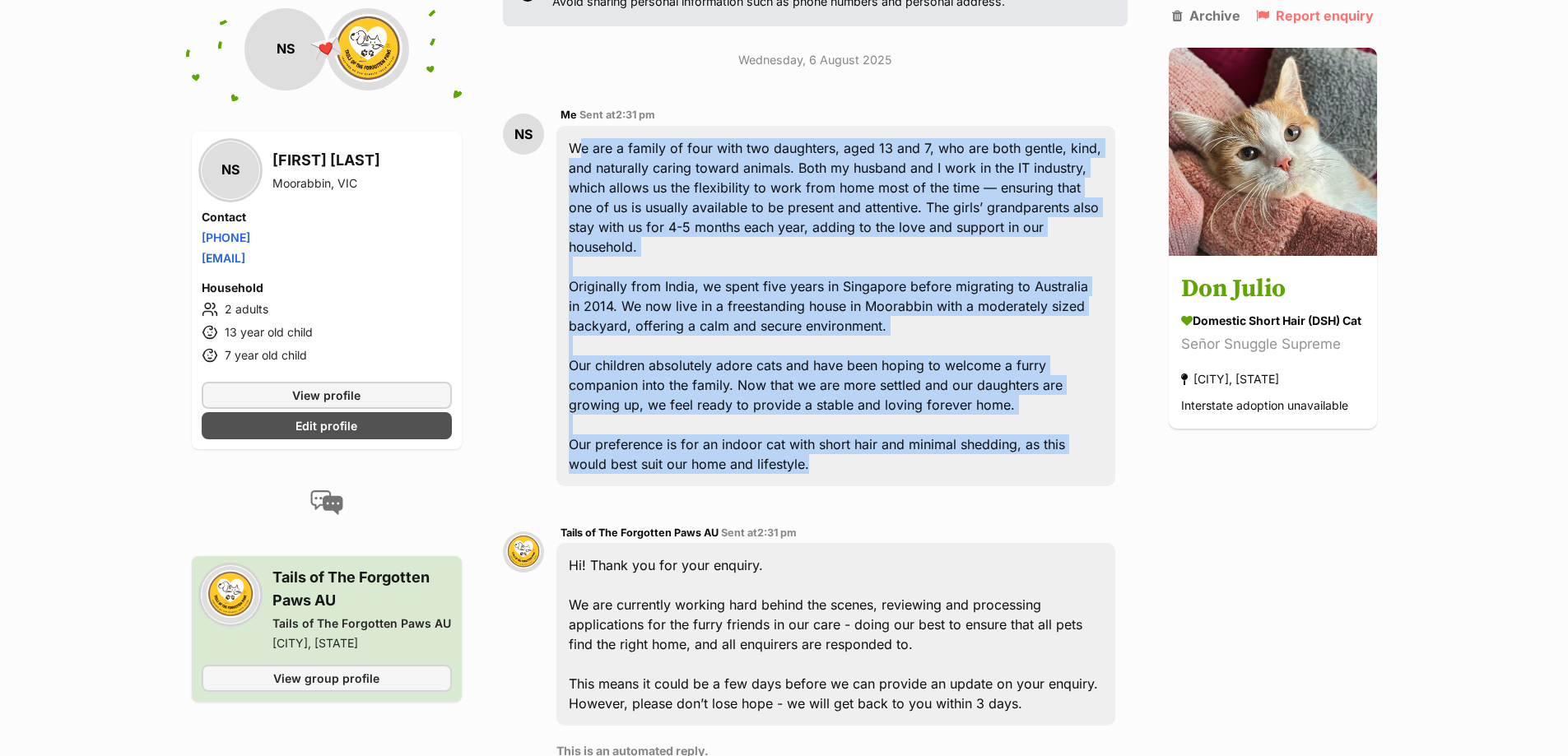 drag, startPoint x: 567, startPoint y: 149, endPoint x: 807, endPoint y: 461, distance: 393.62927 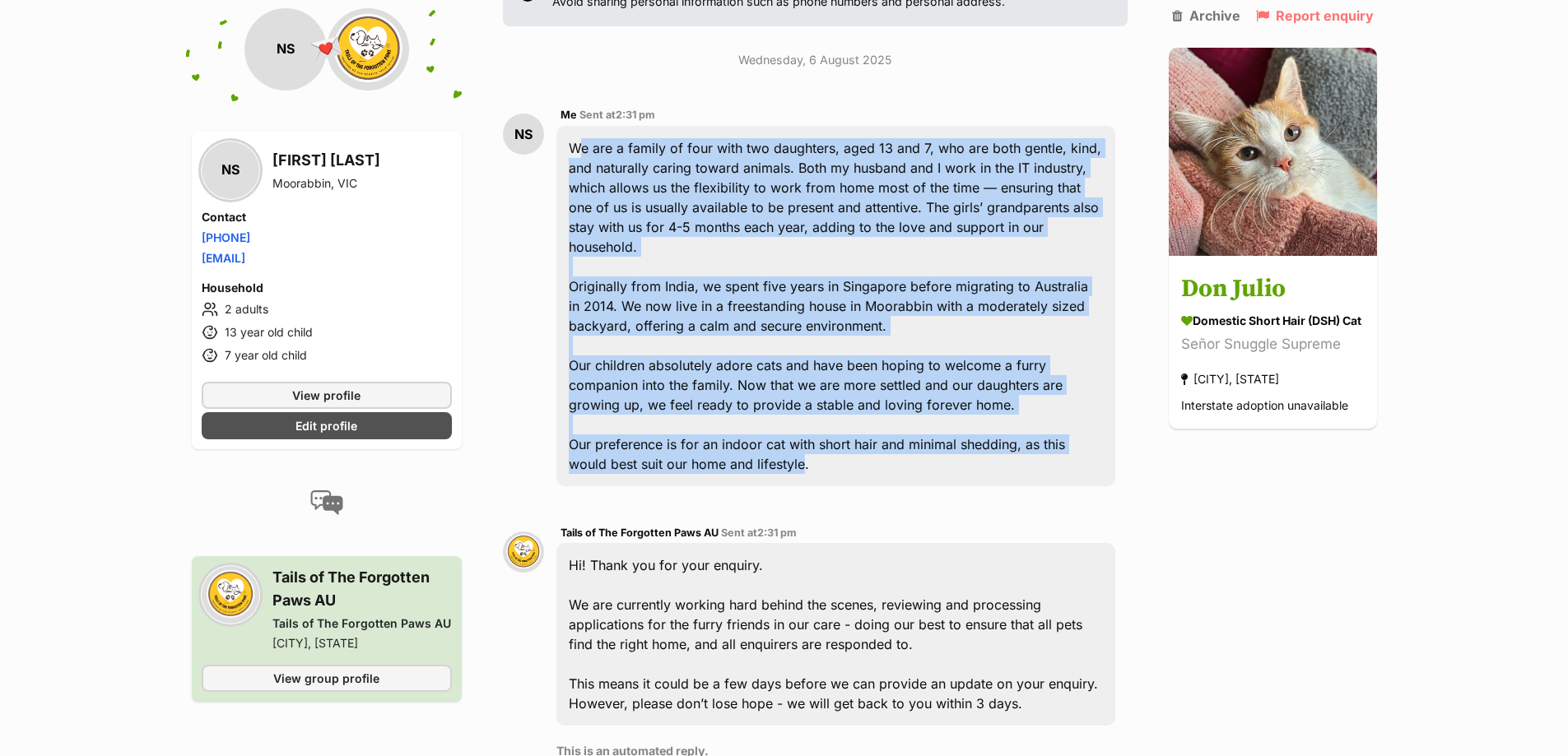 drag, startPoint x: 803, startPoint y: 466, endPoint x: 575, endPoint y: 147, distance: 392.1033 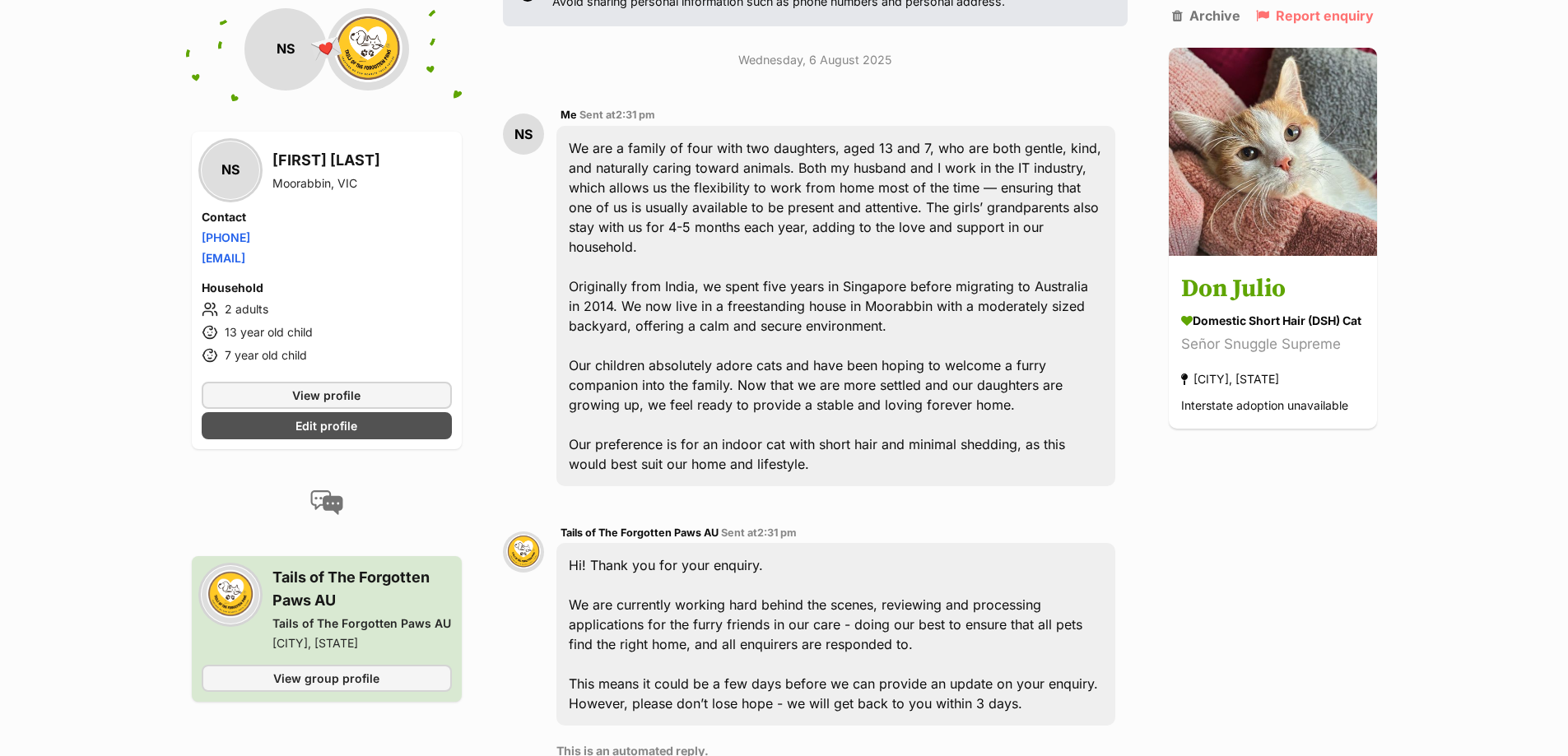click on "We are a family of four with two daughters, aged 13 and 7, who are both gentle, kind, and naturally caring toward animals. Both my husband and I work in the IT industry, which allows us the flexibility to work from home most of the time — ensuring that one of us is usually available to be present and attentive. The girls’ grandparents also stay with us for 4-5 months each year, adding to the love and support in our household.
Originally from India, we spent five years in Singapore before migrating to Australia in 2014. We now live in a freestanding house in [CITY] with a moderately sized backyard, offering a calm and secure environment.
Our children absolutely adore cats and have been hoping to welcome a furry companion into the family. Now that we are more settled and our daughters are growing up, we feel ready to provide a stable and loving forever home.
Our preference is for an indoor cat with short hair and minimal shedding, as this would best suit our home and lifestyle." at bounding box center [835, 306] 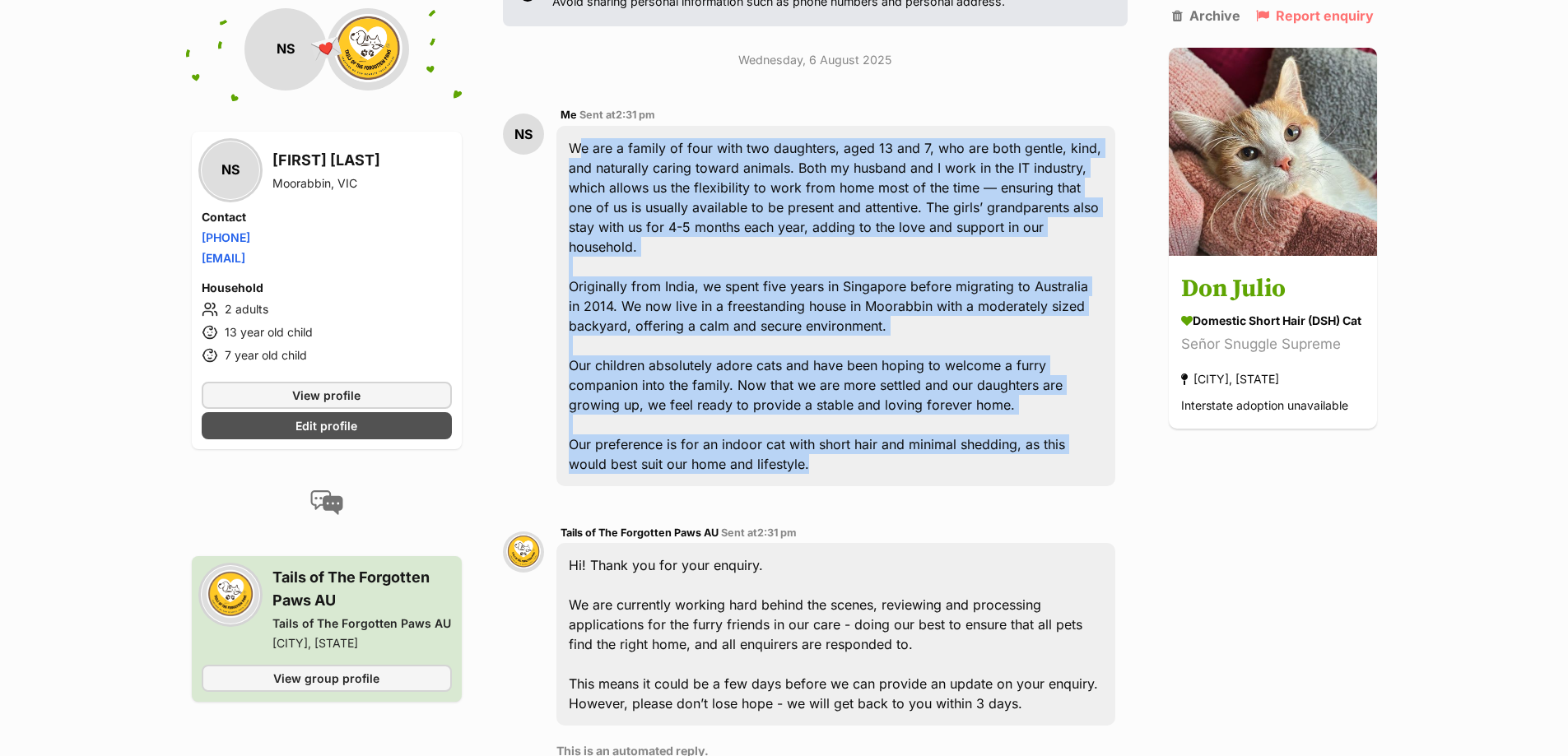 drag, startPoint x: 808, startPoint y: 467, endPoint x: 572, endPoint y: 154, distance: 392.00128 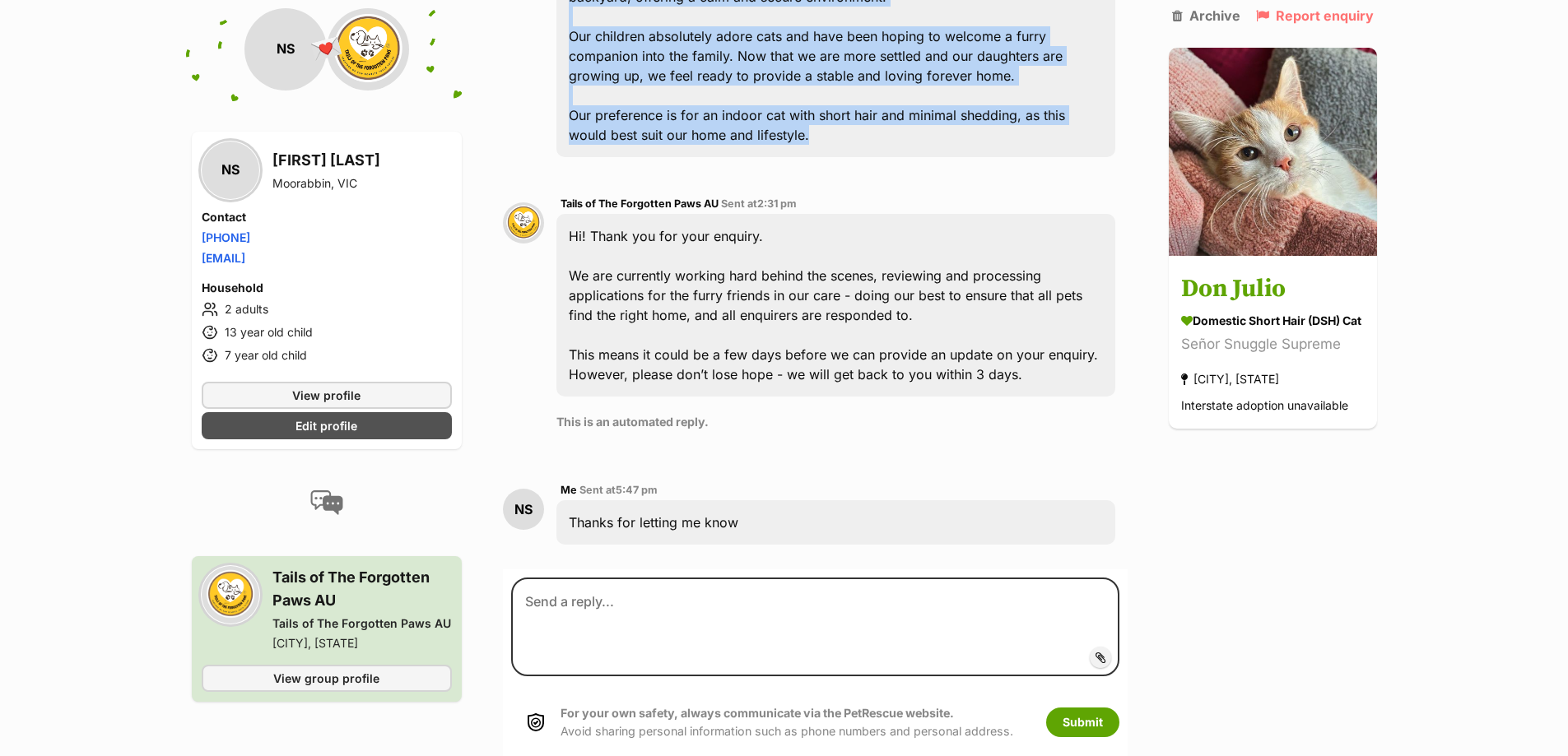 scroll, scrollTop: 329, scrollLeft: 0, axis: vertical 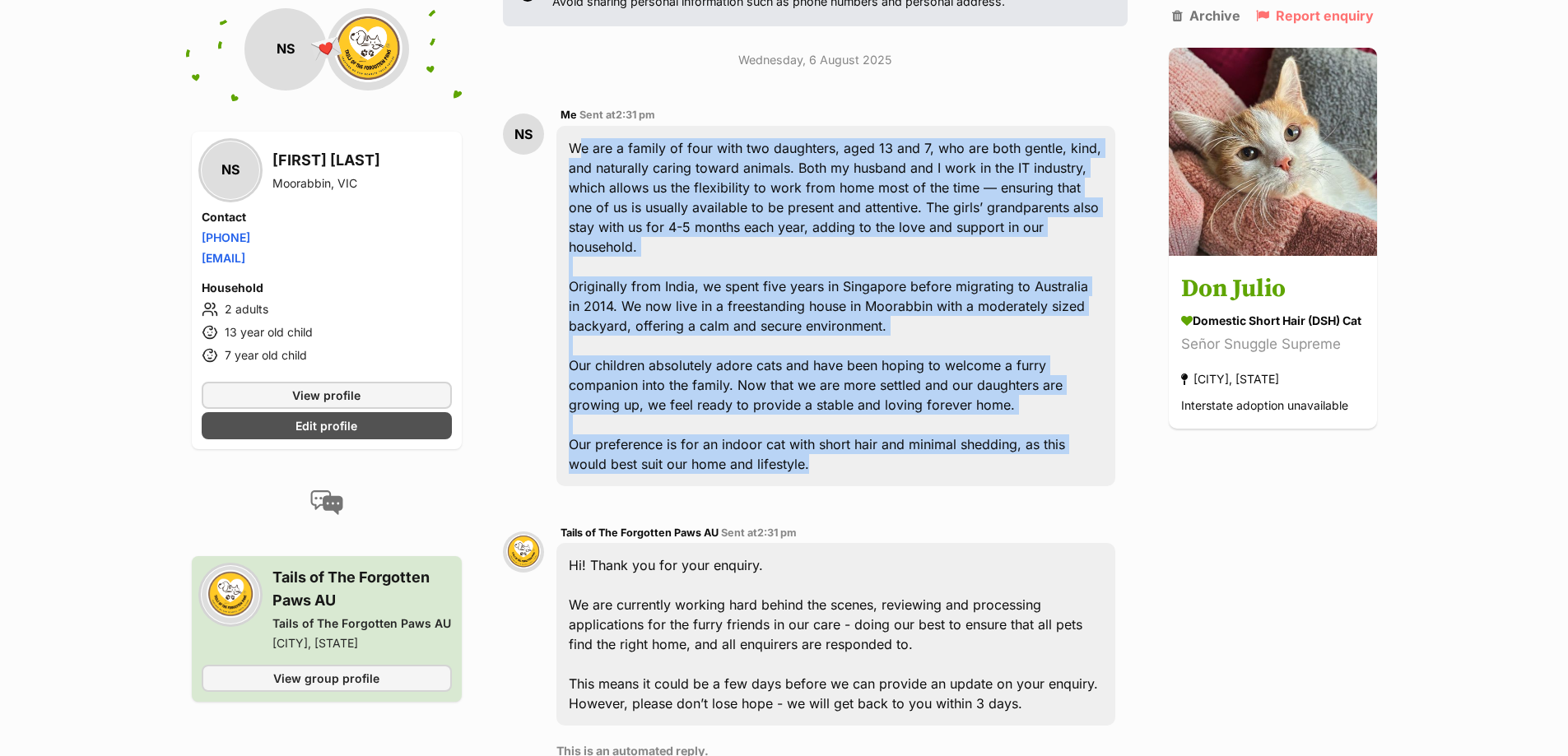click on "We are a family of four with two daughters, aged 13 and 7, who are both gentle, kind, and naturally caring toward animals. Both my husband and I work in the IT industry, which allows us the flexibility to work from home most of the time — ensuring that one of us is usually available to be present and attentive. The girls’ grandparents also stay with us for 4-5 months each year, adding to the love and support in our household.
Originally from India, we spent five years in Singapore before migrating to Australia in 2014. We now live in a freestanding house in [CITY] with a moderately sized backyard, offering a calm and secure environment.
Our children absolutely adore cats and have been hoping to welcome a furry companion into the family. Now that we are more settled and our daughters are growing up, we feel ready to provide a stable and loving forever home.
Our preference is for an indoor cat with short hair and minimal shedding, as this would best suit our home and lifestyle." at bounding box center (835, 306) 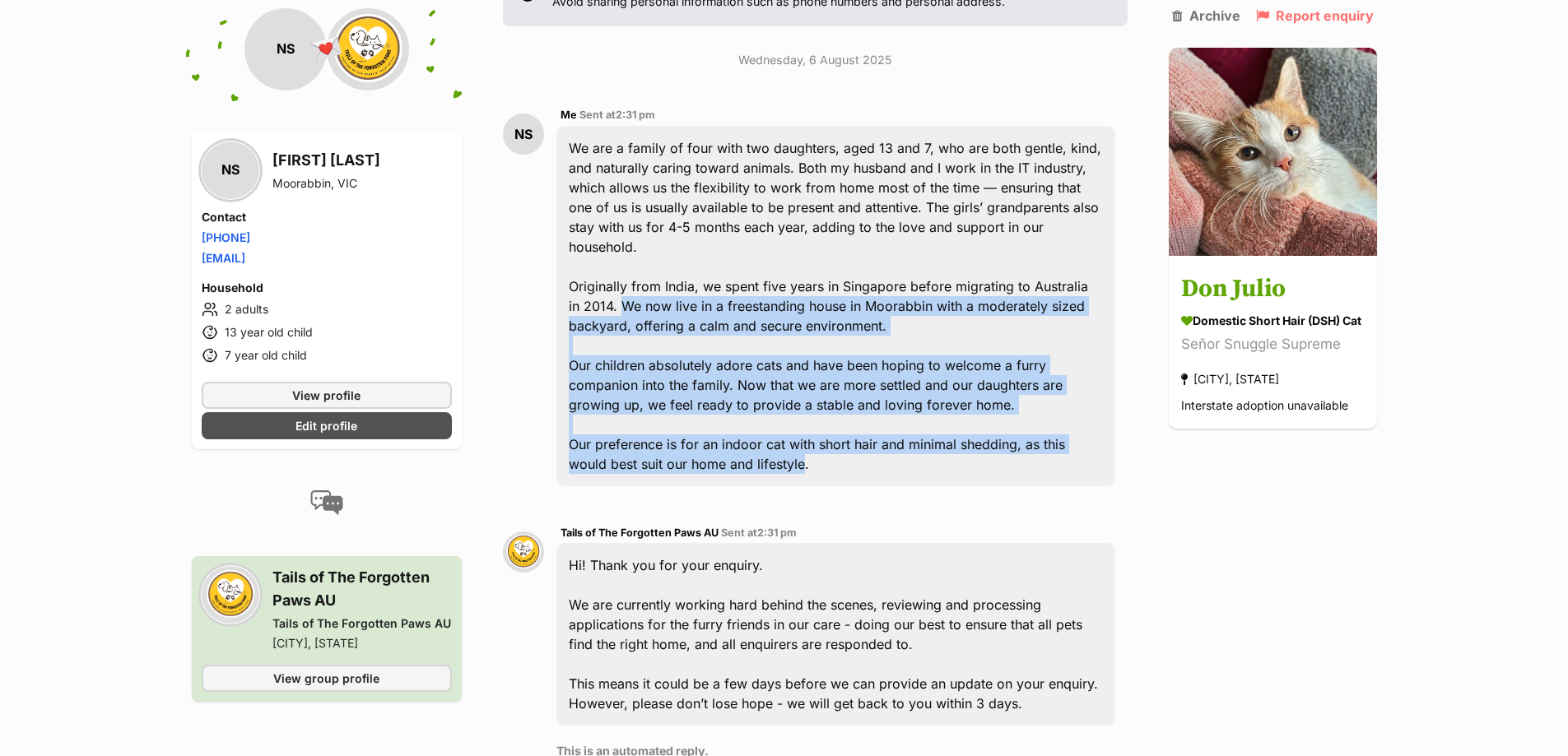drag, startPoint x: 804, startPoint y: 465, endPoint x: 607, endPoint y: 308, distance: 251.90871 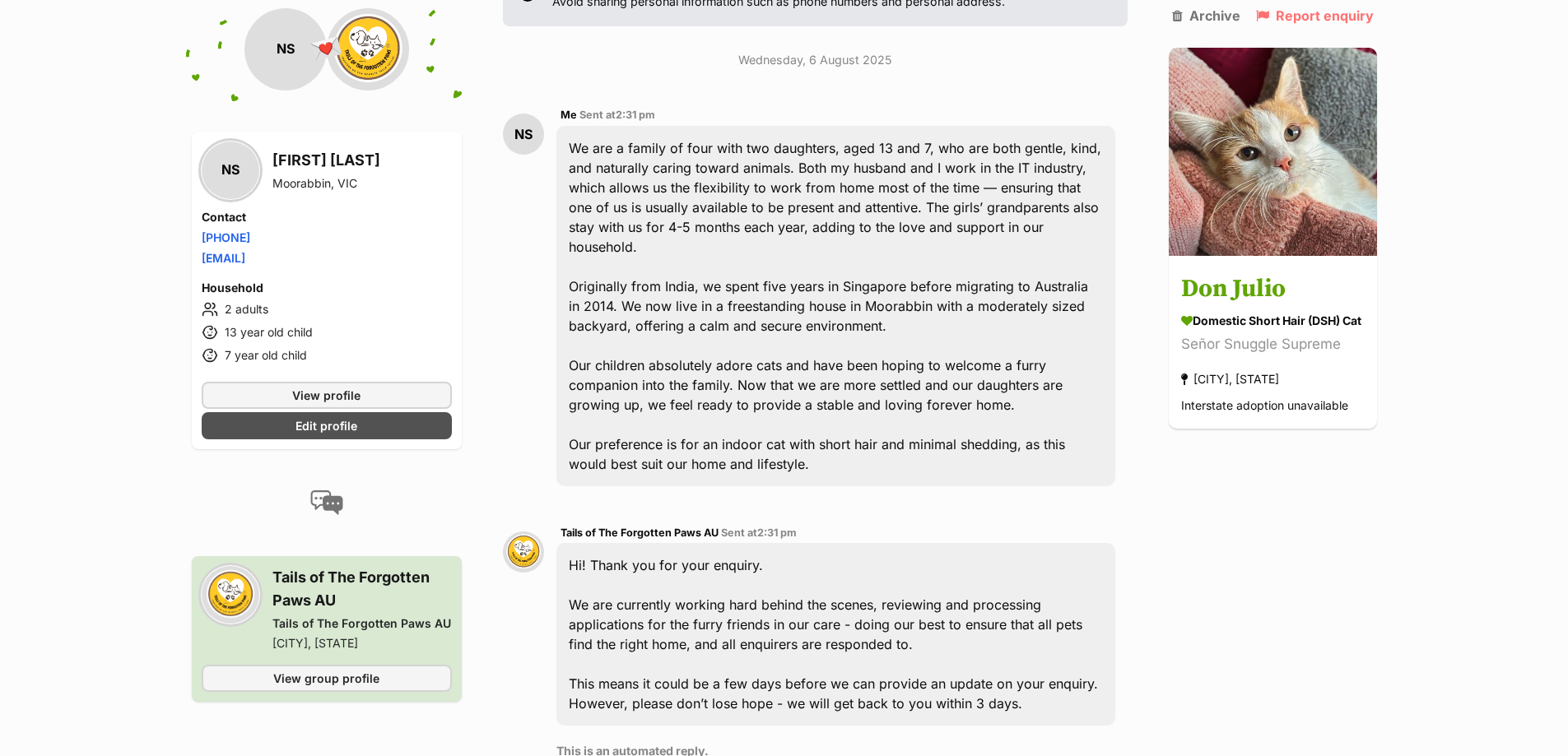 click on "We are a family of four with two daughters, aged 13 and 7, who are both gentle, kind, and naturally caring toward animals. Both my husband and I work in the IT industry, which allows us the flexibility to work from home most of the time — ensuring that one of us is usually available to be present and attentive. The girls’ grandparents also stay with us for 4-5 months each year, adding to the love and support in our household.
Originally from India, we spent five years in Singapore before migrating to Australia in 2014. We now live in a freestanding house in [CITY] with a moderately sized backyard, offering a calm and secure environment.
Our children absolutely adore cats and have been hoping to welcome a furry companion into the family. Now that we are more settled and our daughters are growing up, we feel ready to provide a stable and loving forever home.
Our preference is for an indoor cat with short hair and minimal shedding, as this would best suit our home and lifestyle." at bounding box center (835, 306) 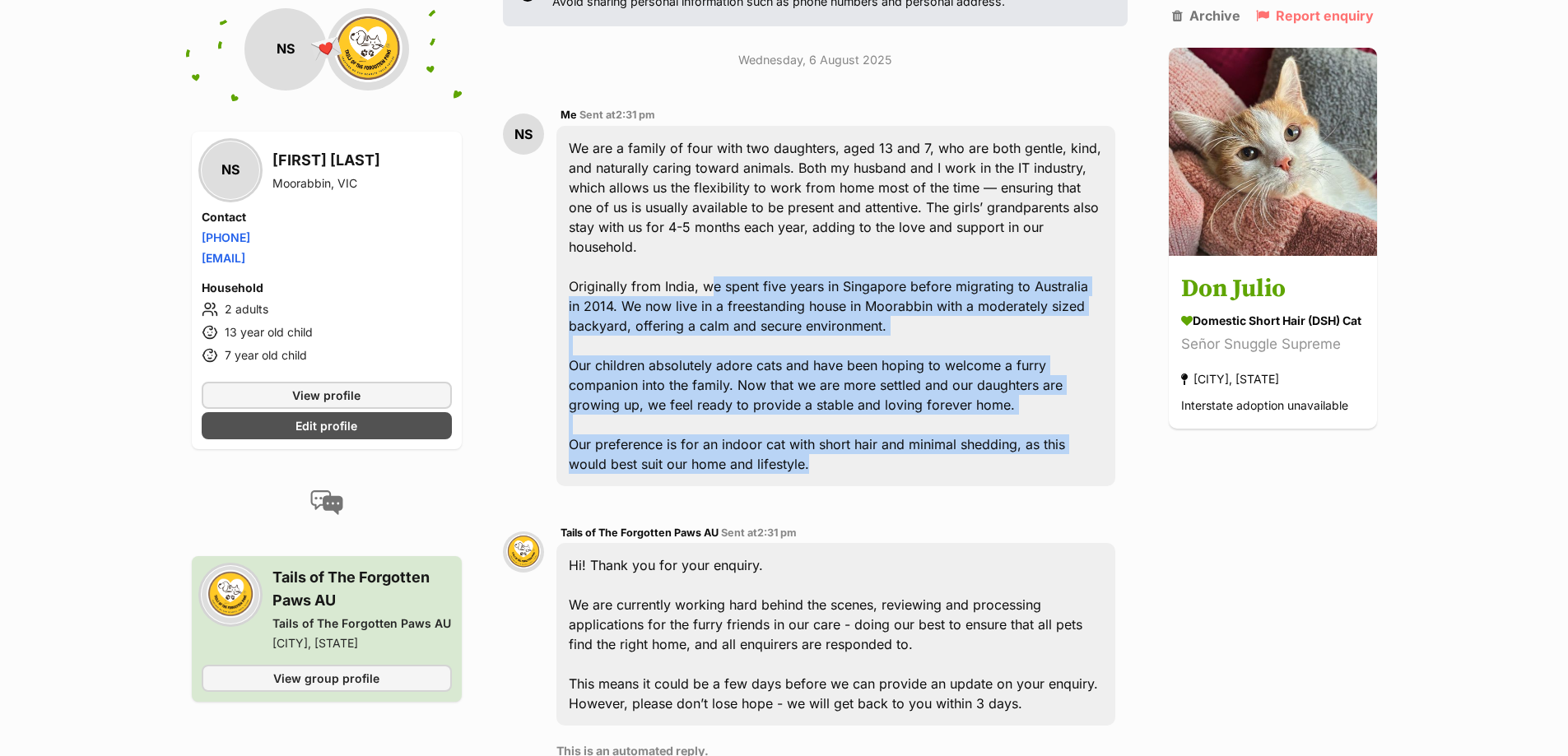 drag, startPoint x: 812, startPoint y: 469, endPoint x: 714, endPoint y: 284, distance: 209.35377 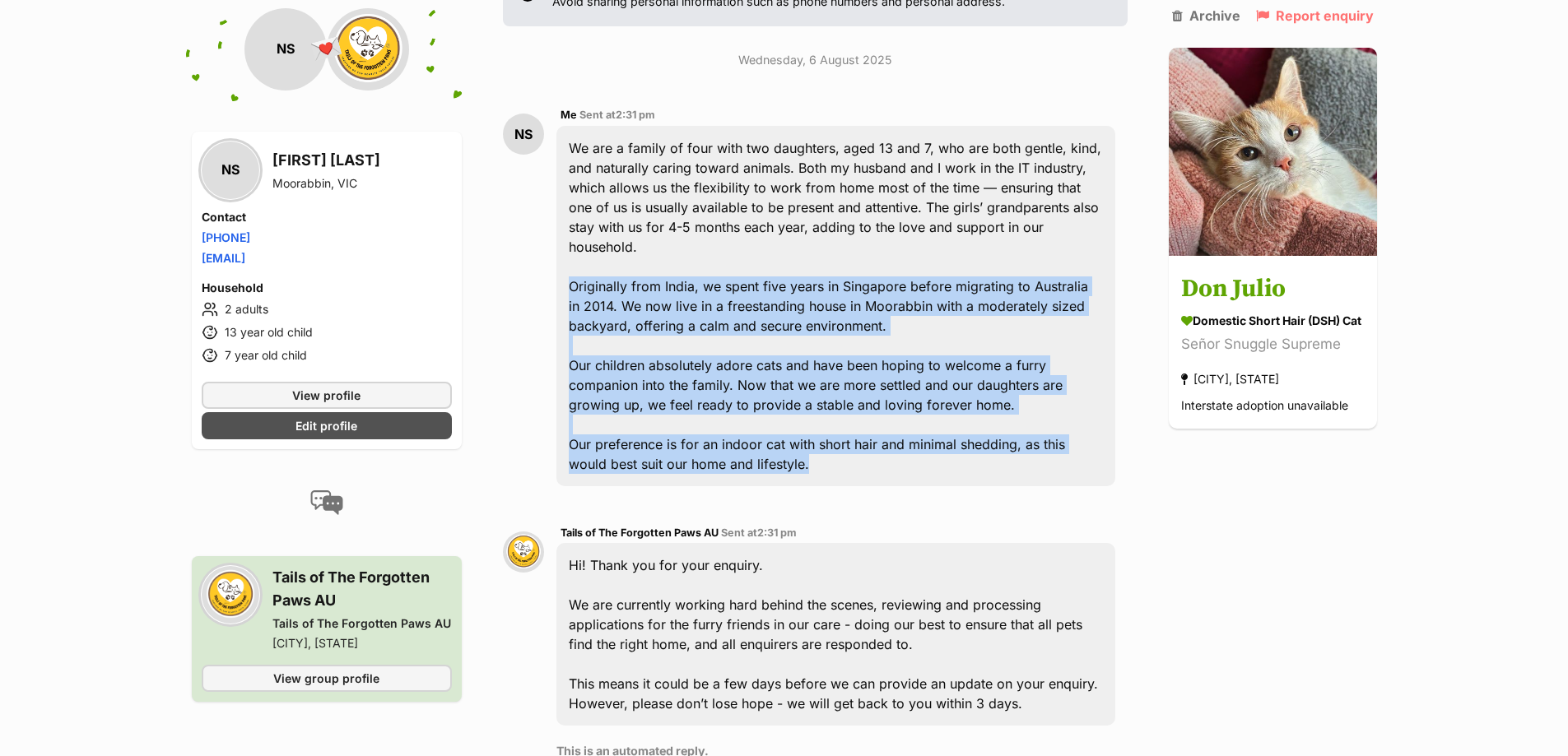 drag, startPoint x: 816, startPoint y: 461, endPoint x: 571, endPoint y: 290, distance: 298.77416 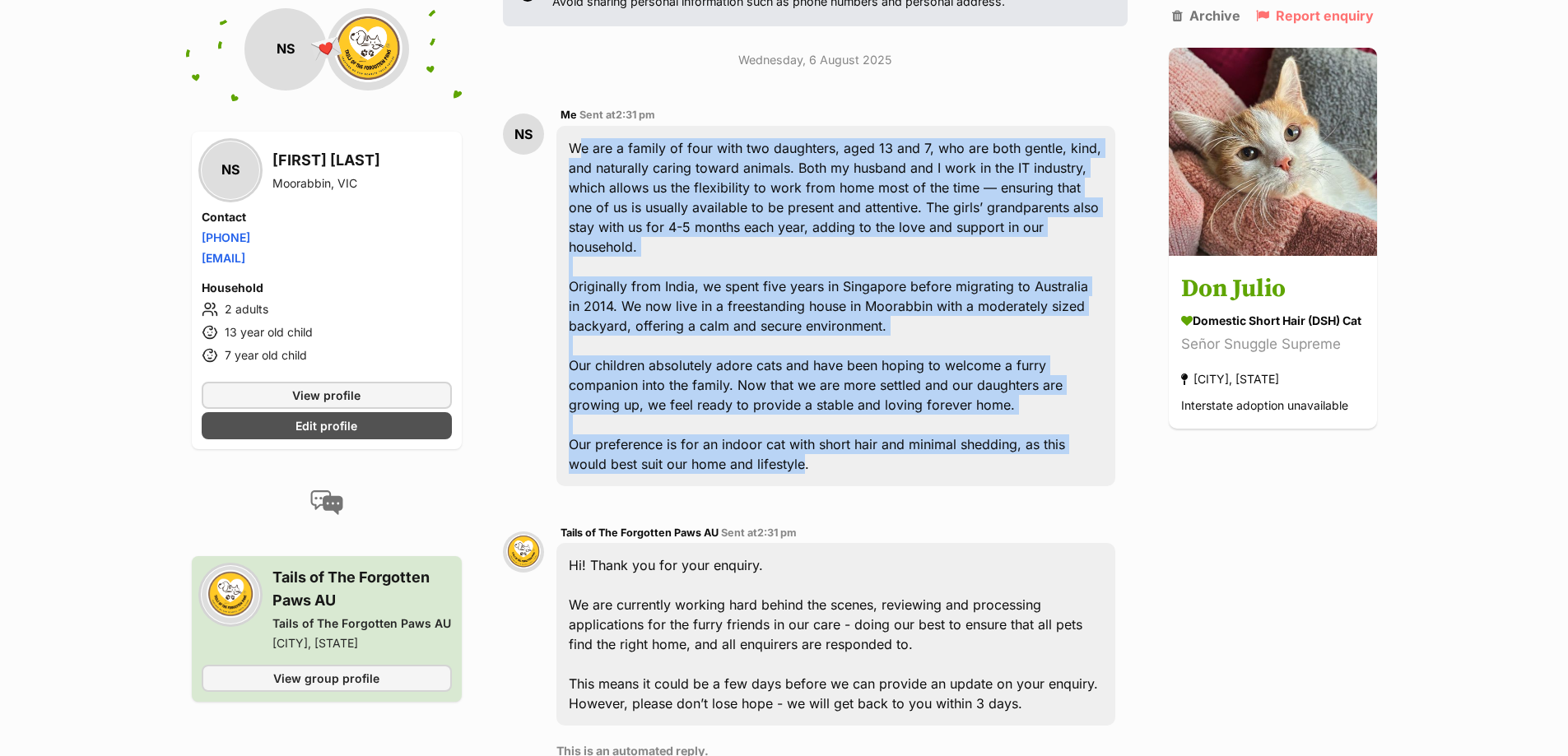 drag, startPoint x: 803, startPoint y: 468, endPoint x: 568, endPoint y: 150, distance: 395.41 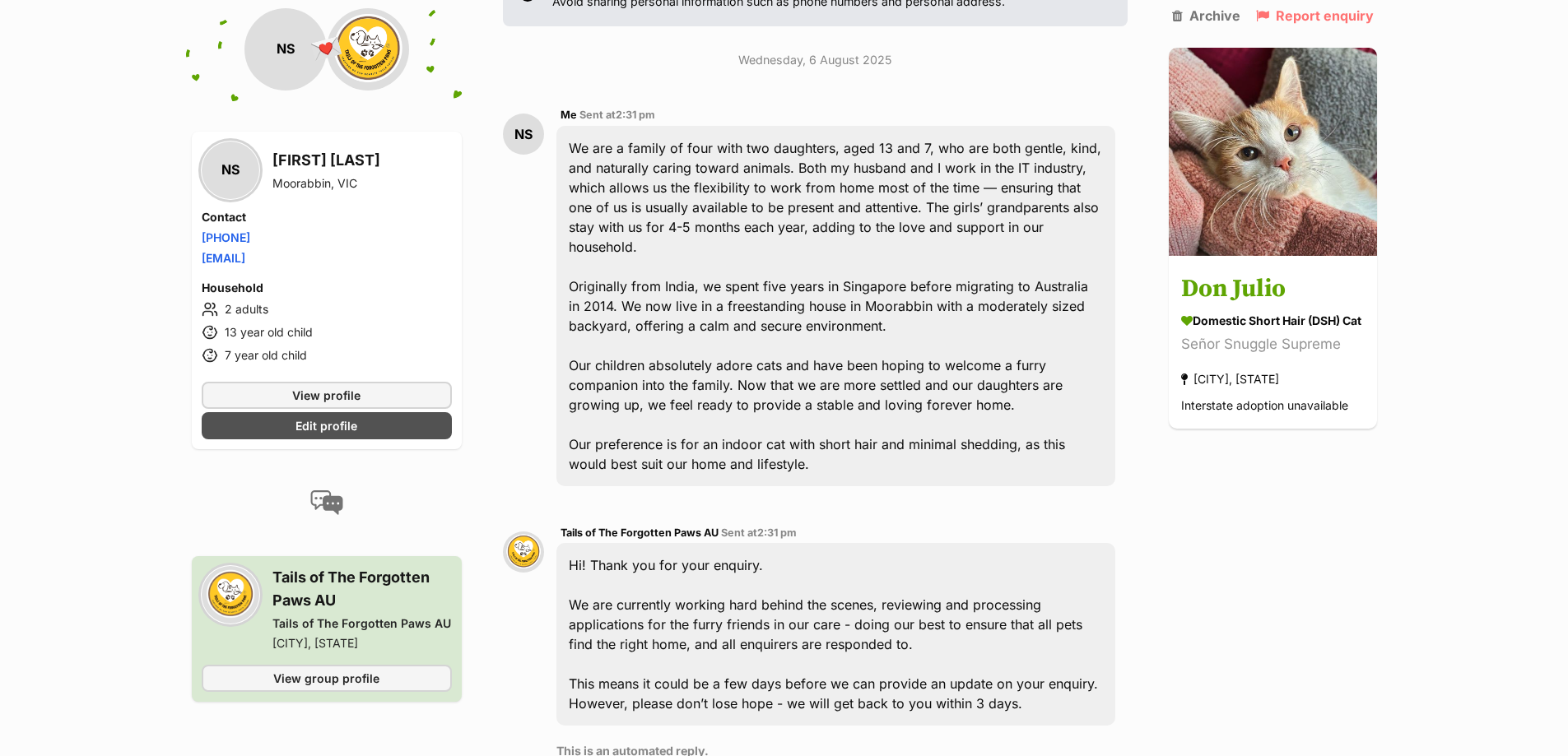 click on "We are a family of four with two daughters, aged 13 and 7, who are both gentle, kind, and naturally caring toward animals. Both my husband and I work in the IT industry, which allows us the flexibility to work from home most of the time — ensuring that one of us is usually available to be present and attentive. The girls’ grandparents also stay with us for 4-5 months each year, adding to the love and support in our household.
Originally from India, we spent five years in Singapore before migrating to Australia in 2014. We now live in a freestanding house in [CITY] with a moderately sized backyard, offering a calm and secure environment.
Our children absolutely adore cats and have been hoping to welcome a furry companion into the family. Now that we are more settled and our daughters are growing up, we feel ready to provide a stable and loving forever home.
Our preference is for an indoor cat with short hair and minimal shedding, as this would best suit our home and lifestyle." at bounding box center [835, 306] 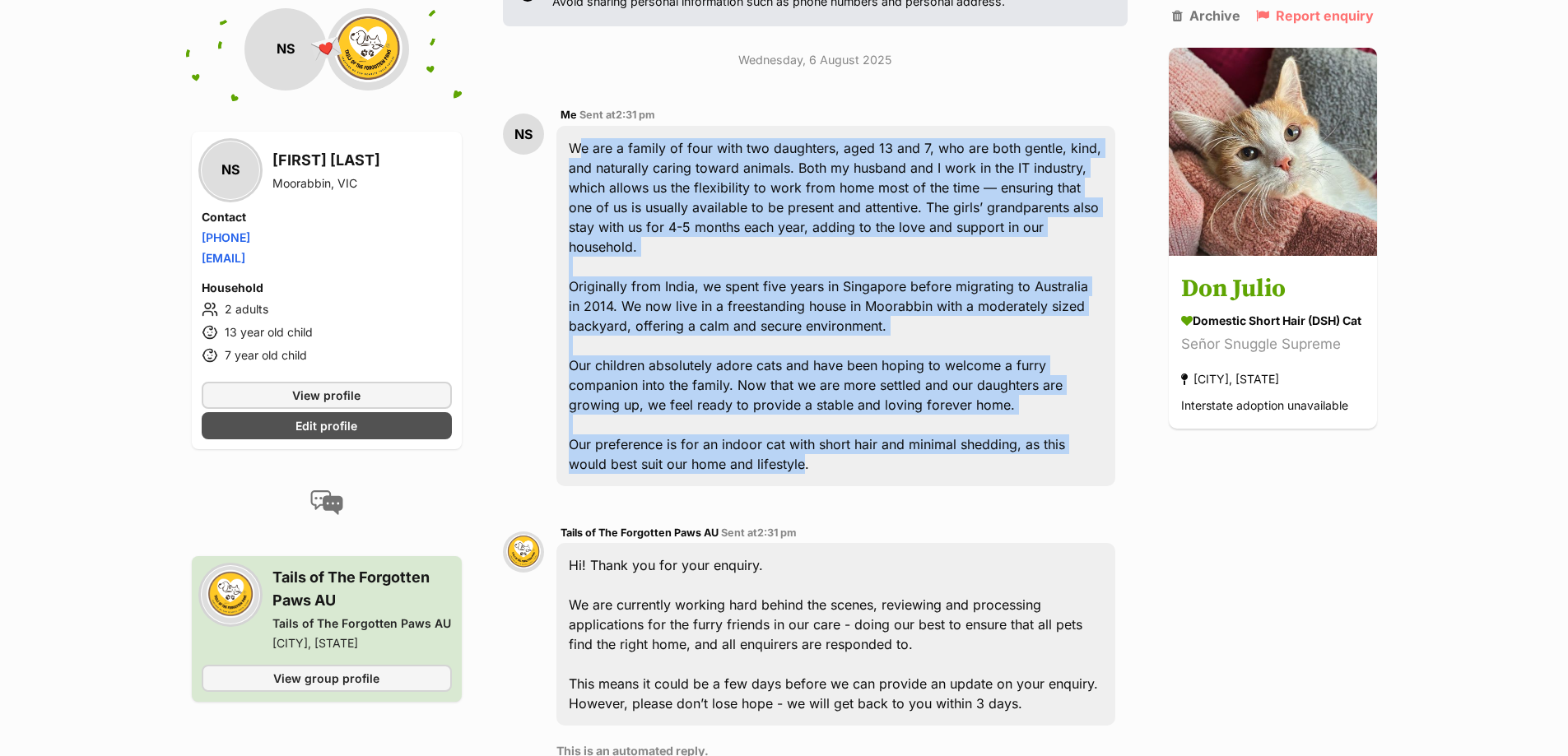drag, startPoint x: 802, startPoint y: 466, endPoint x: 571, endPoint y: 144, distance: 396.28904 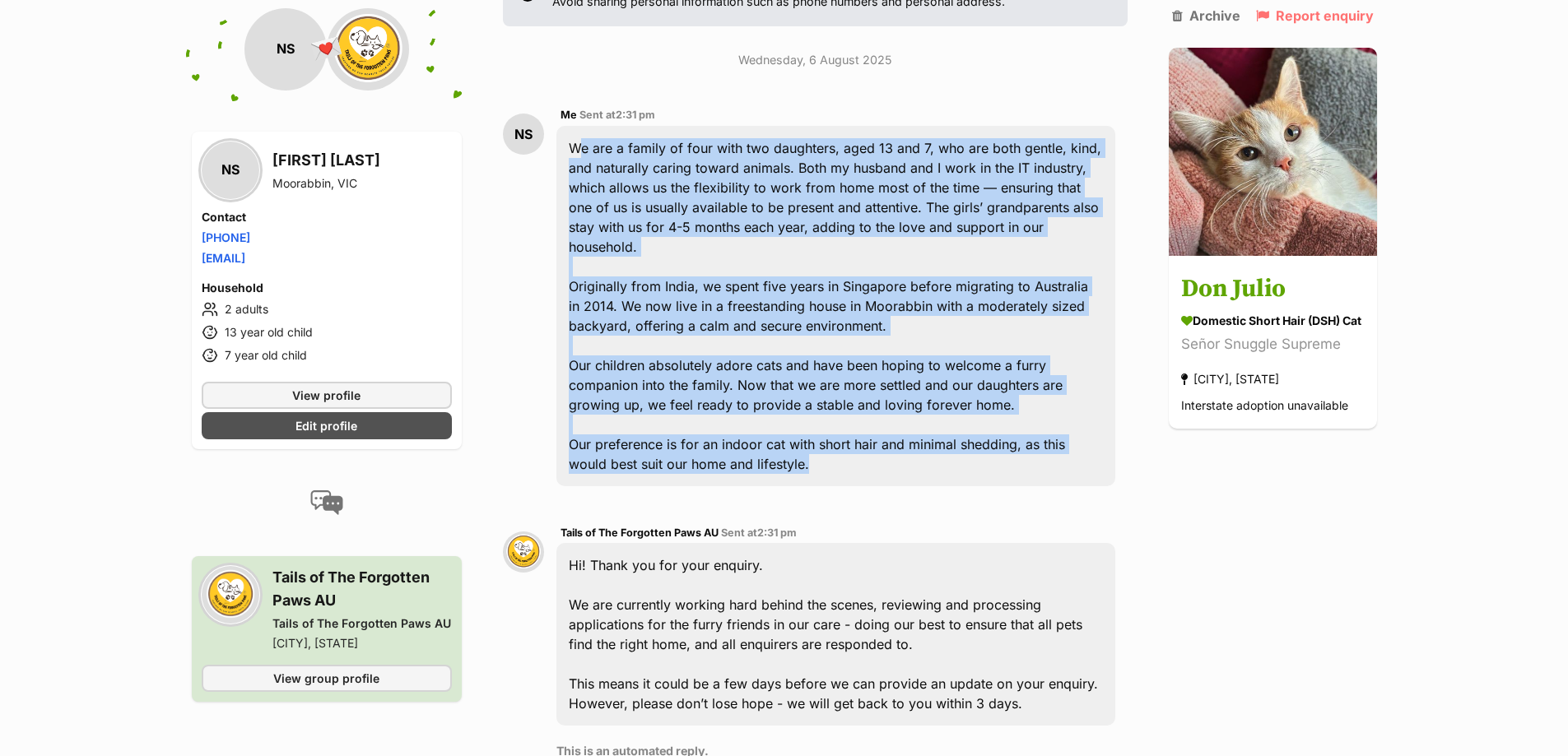drag, startPoint x: 569, startPoint y: 148, endPoint x: 807, endPoint y: 463, distance: 394.80248 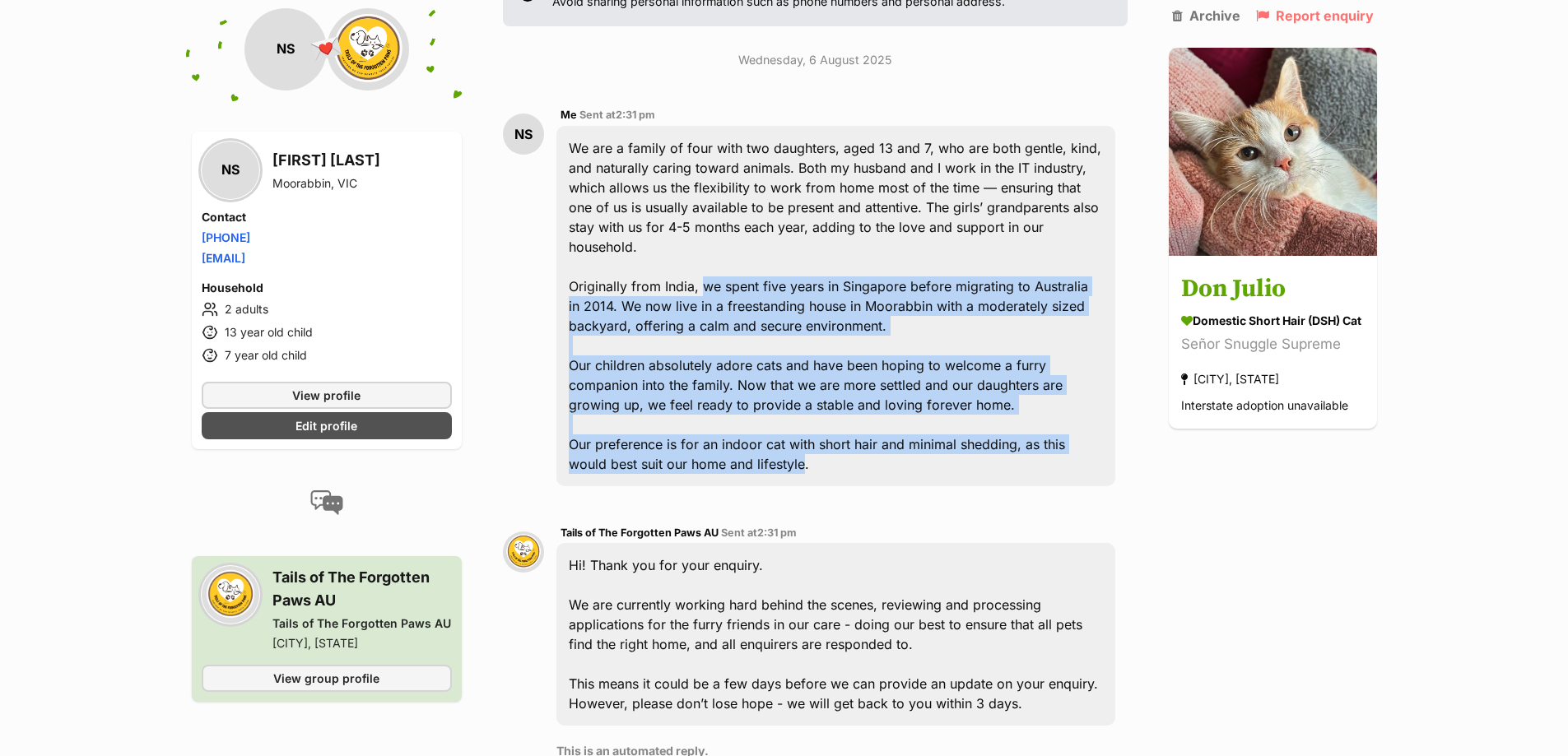 drag, startPoint x: 802, startPoint y: 463, endPoint x: 701, endPoint y: 284, distance: 205.52859 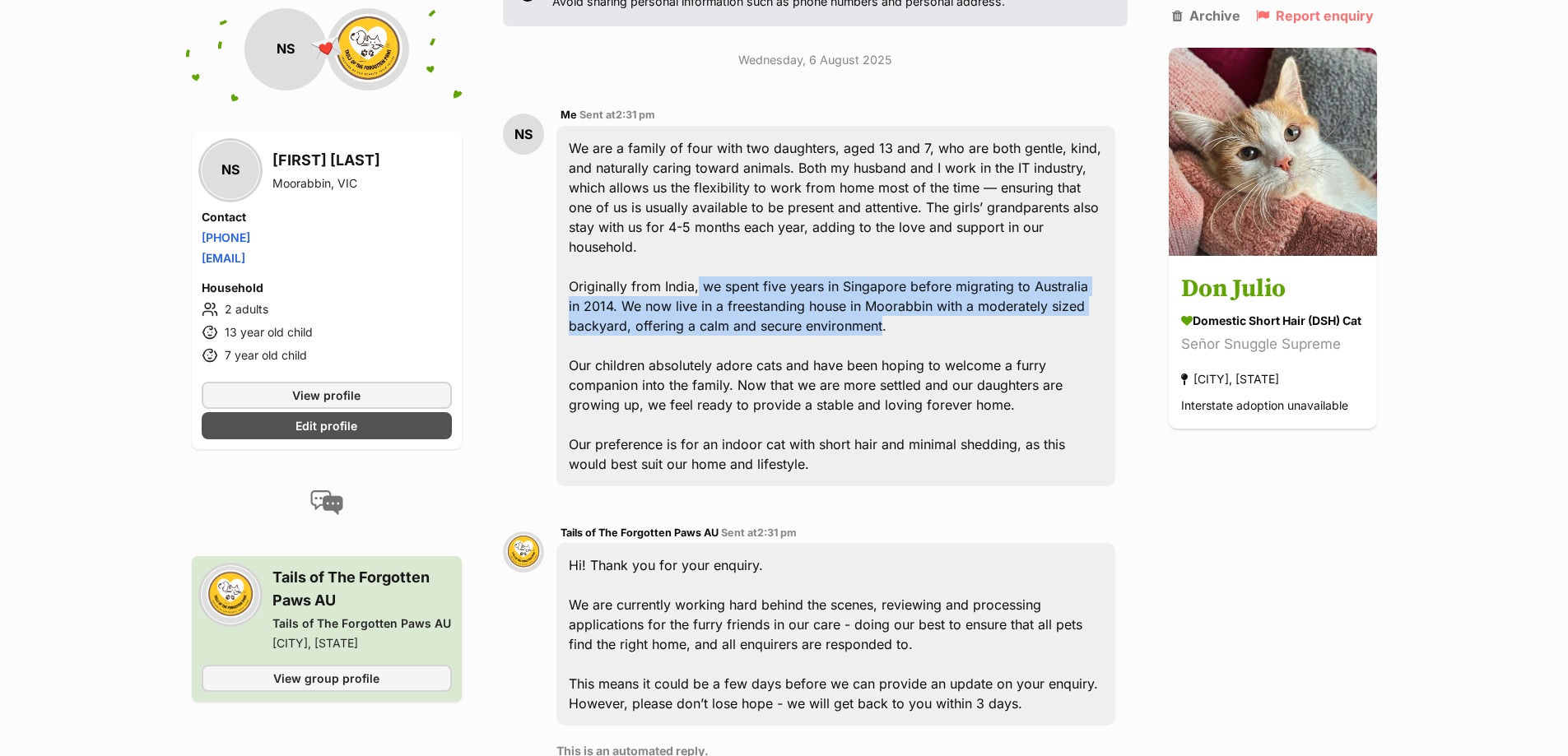 drag, startPoint x: 698, startPoint y: 283, endPoint x: 882, endPoint y: 326, distance: 188.95767 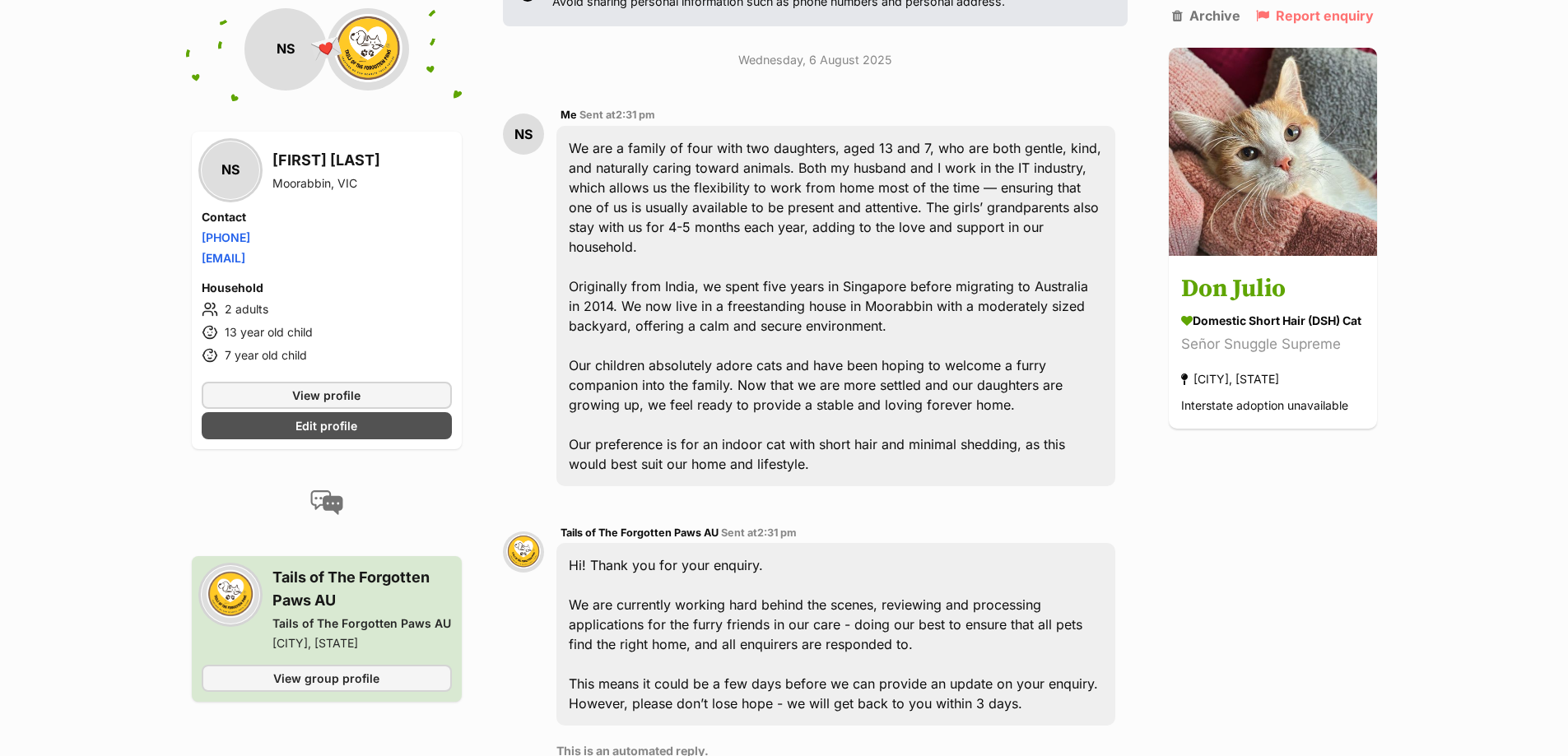 click on "We are a family of four with two daughters, aged 13 and 7, who are both gentle, kind, and naturally caring toward animals. Both my husband and I work in the IT industry, which allows us the flexibility to work from home most of the time — ensuring that one of us is usually available to be present and attentive. The girls’ grandparents also stay with us for 4-5 months each year, adding to the love and support in our household.
Originally from India, we spent five years in Singapore before migrating to Australia in 2014. We now live in a freestanding house in [CITY] with a moderately sized backyard, offering a calm and secure environment.
Our children absolutely adore cats and have been hoping to welcome a furry companion into the family. Now that we are more settled and our daughters are growing up, we feel ready to provide a stable and loving forever home.
Our preference is for an indoor cat with short hair and minimal shedding, as this would best suit our home and lifestyle." at bounding box center (835, 306) 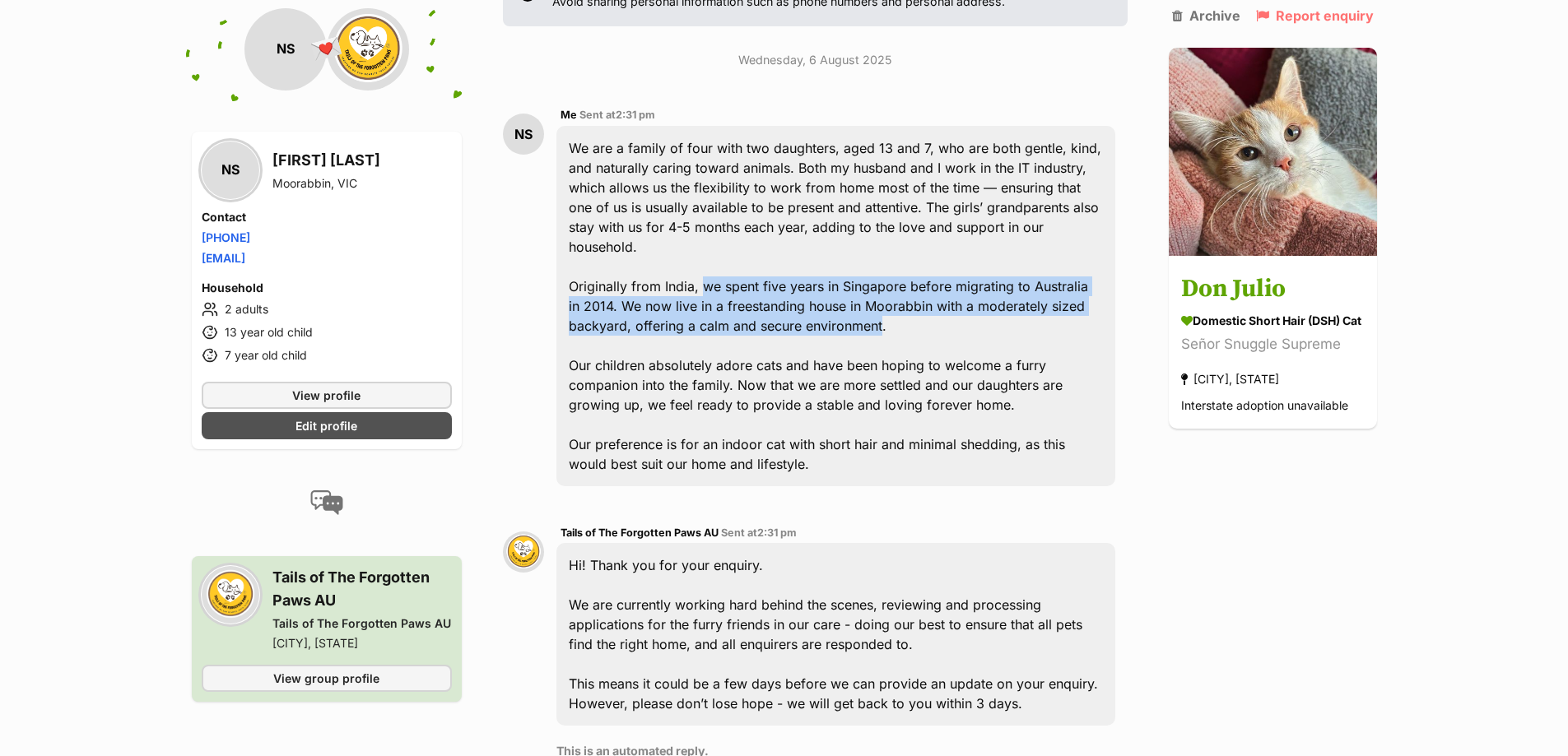 drag, startPoint x: 701, startPoint y: 285, endPoint x: 880, endPoint y: 327, distance: 183.86136 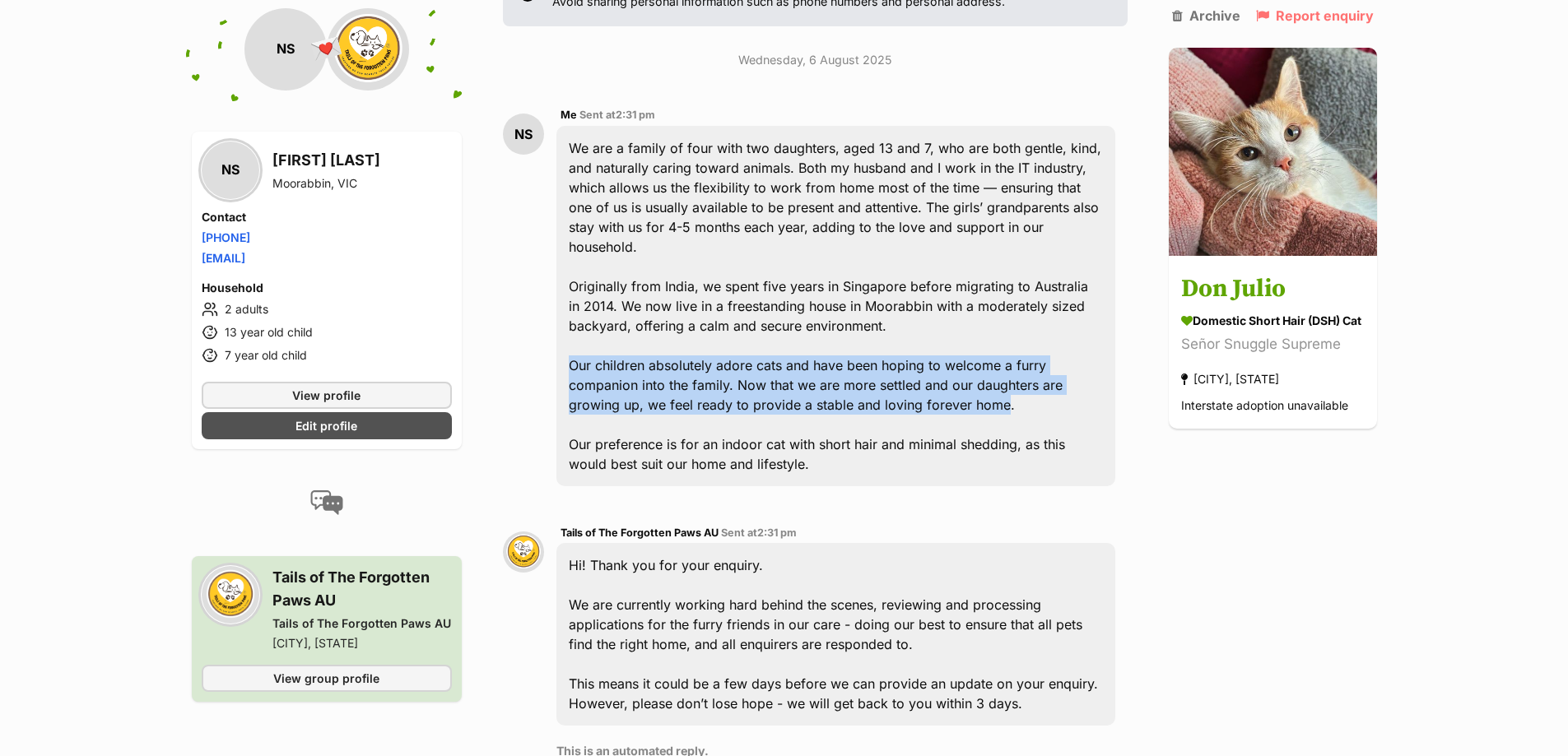 drag, startPoint x: 573, startPoint y: 369, endPoint x: 1000, endPoint y: 406, distance: 428.6 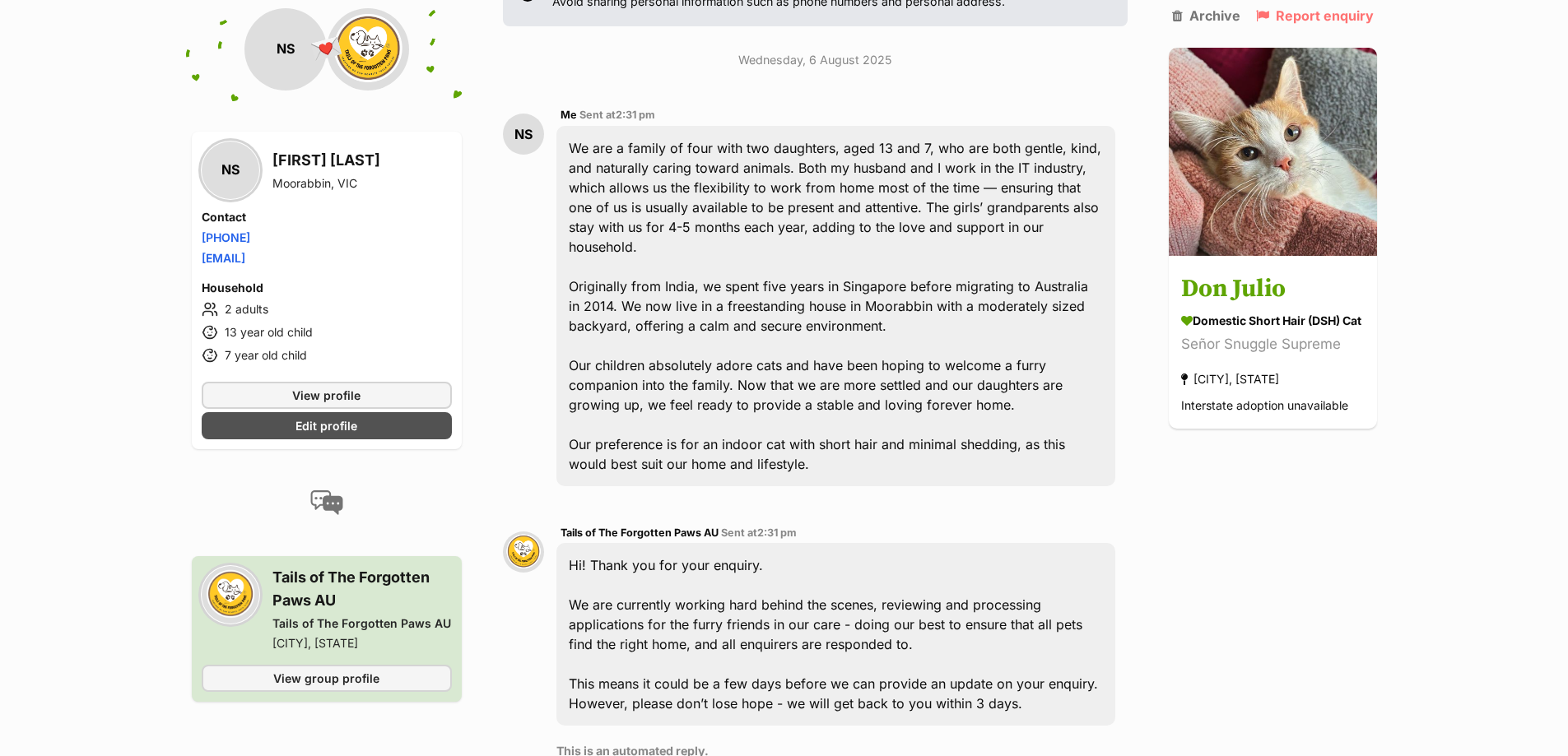 click on "We are a family of four with two daughters, aged 13 and 7, who are both gentle, kind, and naturally caring toward animals. Both my husband and I work in the IT industry, which allows us the flexibility to work from home most of the time — ensuring that one of us is usually available to be present and attentive. The girls’ grandparents also stay with us for 4-5 months each year, adding to the love and support in our household.
Originally from India, we spent five years in Singapore before migrating to Australia in 2014. We now live in a freestanding house in [CITY] with a moderately sized backyard, offering a calm and secure environment.
Our children absolutely adore cats and have been hoping to welcome a furry companion into the family. Now that we are more settled and our daughters are growing up, we feel ready to provide a stable and loving forever home.
Our preference is for an indoor cat with short hair and minimal shedding, as this would best suit our home and lifestyle." at bounding box center [835, 306] 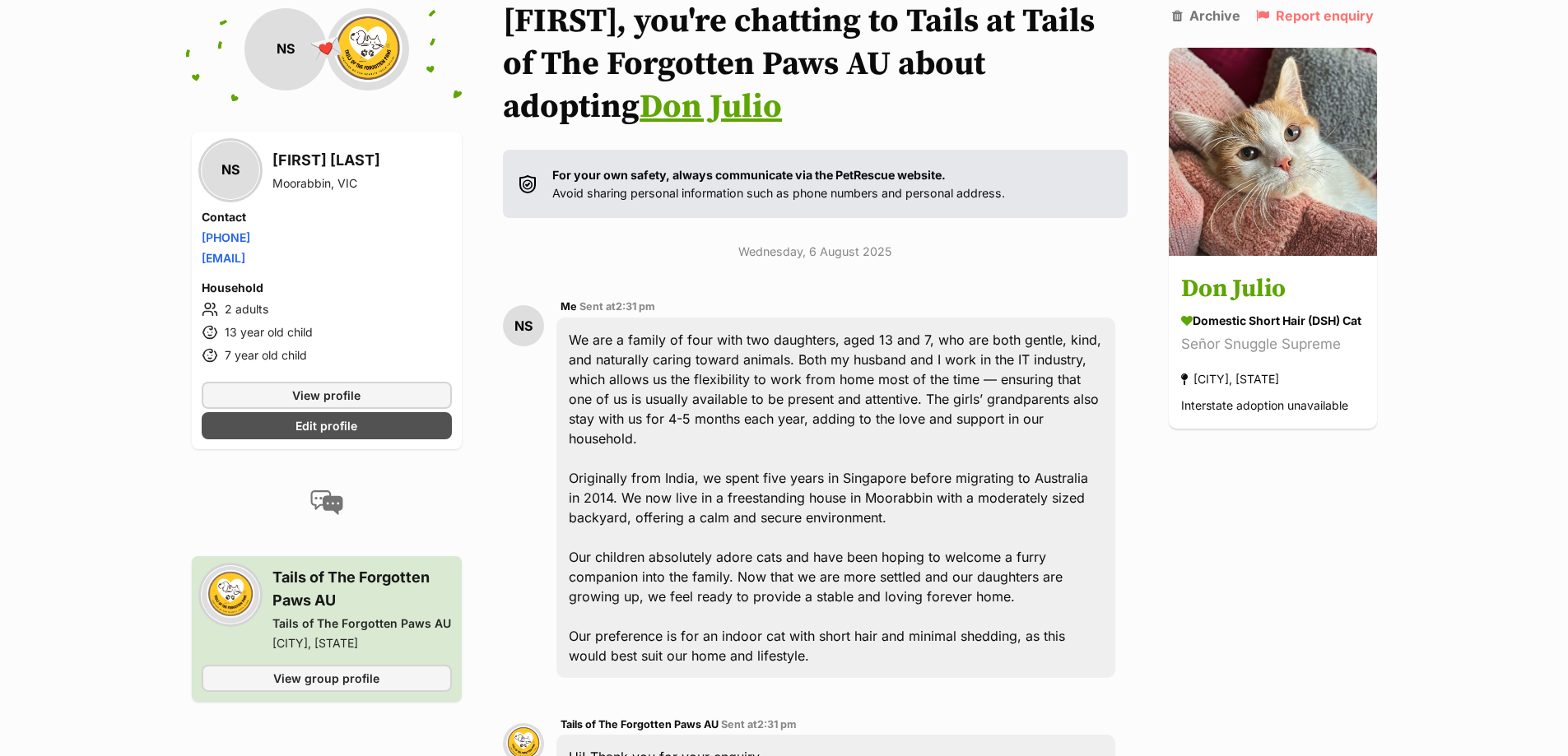 scroll, scrollTop: 0, scrollLeft: 0, axis: both 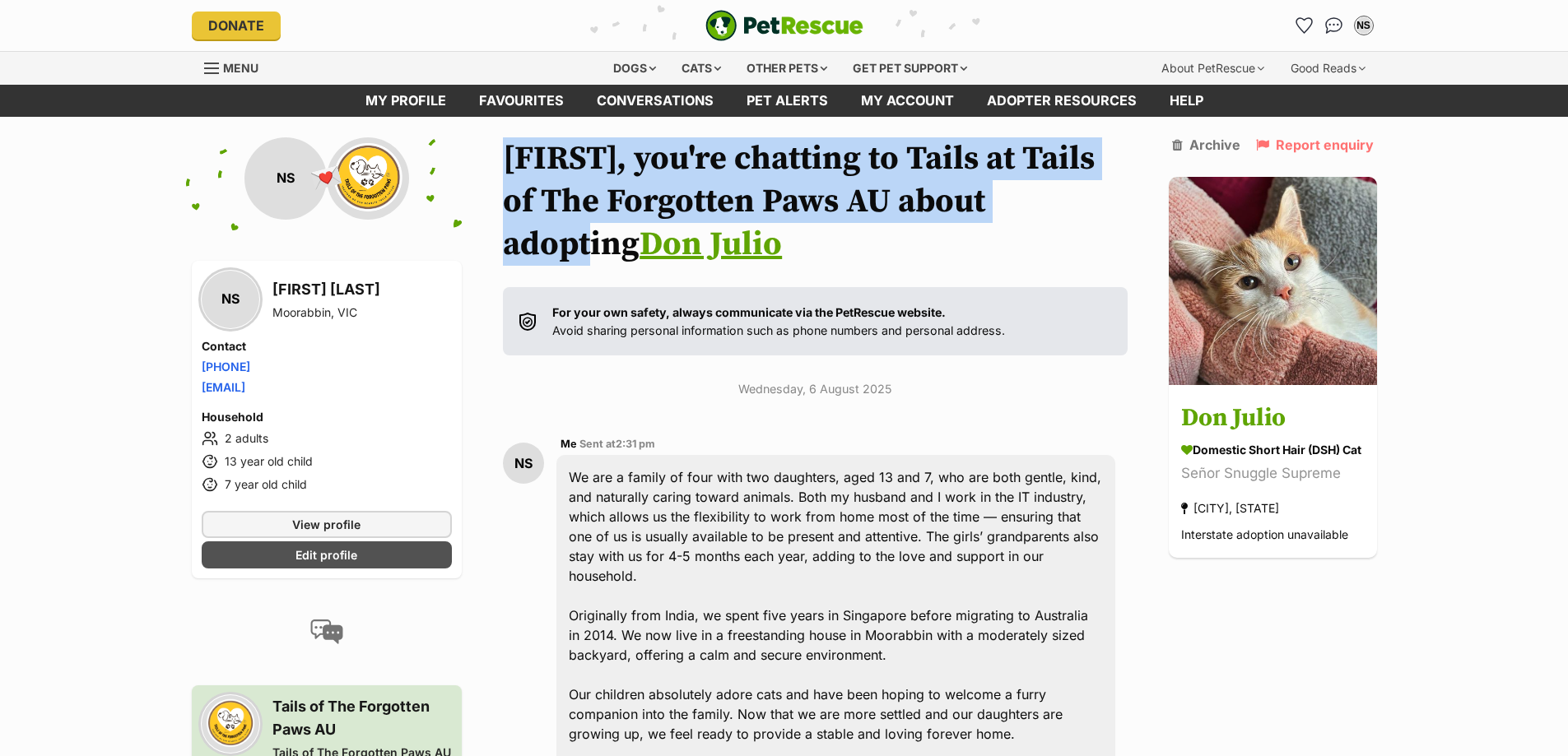 drag, startPoint x: 512, startPoint y: 160, endPoint x: 1089, endPoint y: 190, distance: 577.77937 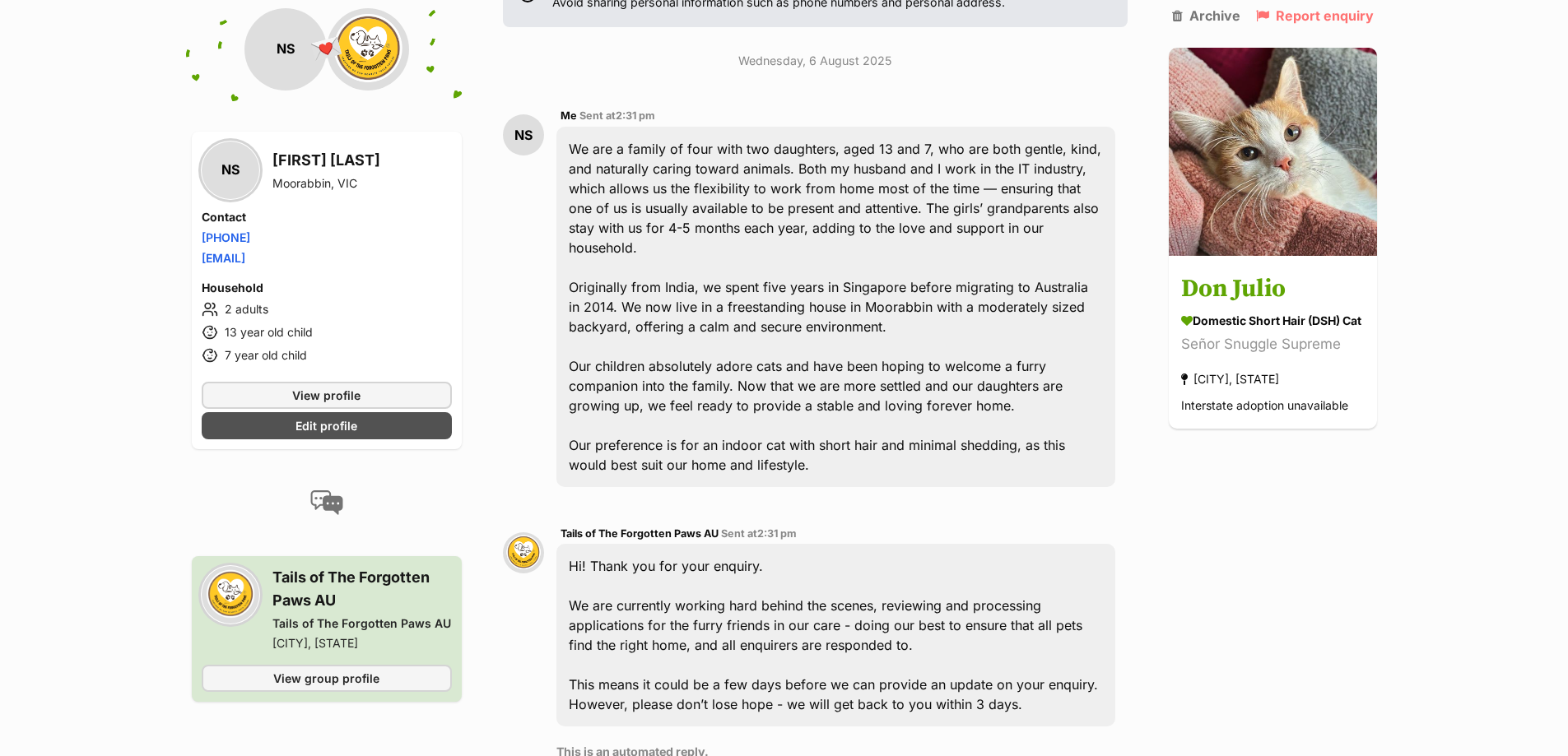 scroll, scrollTop: 329, scrollLeft: 0, axis: vertical 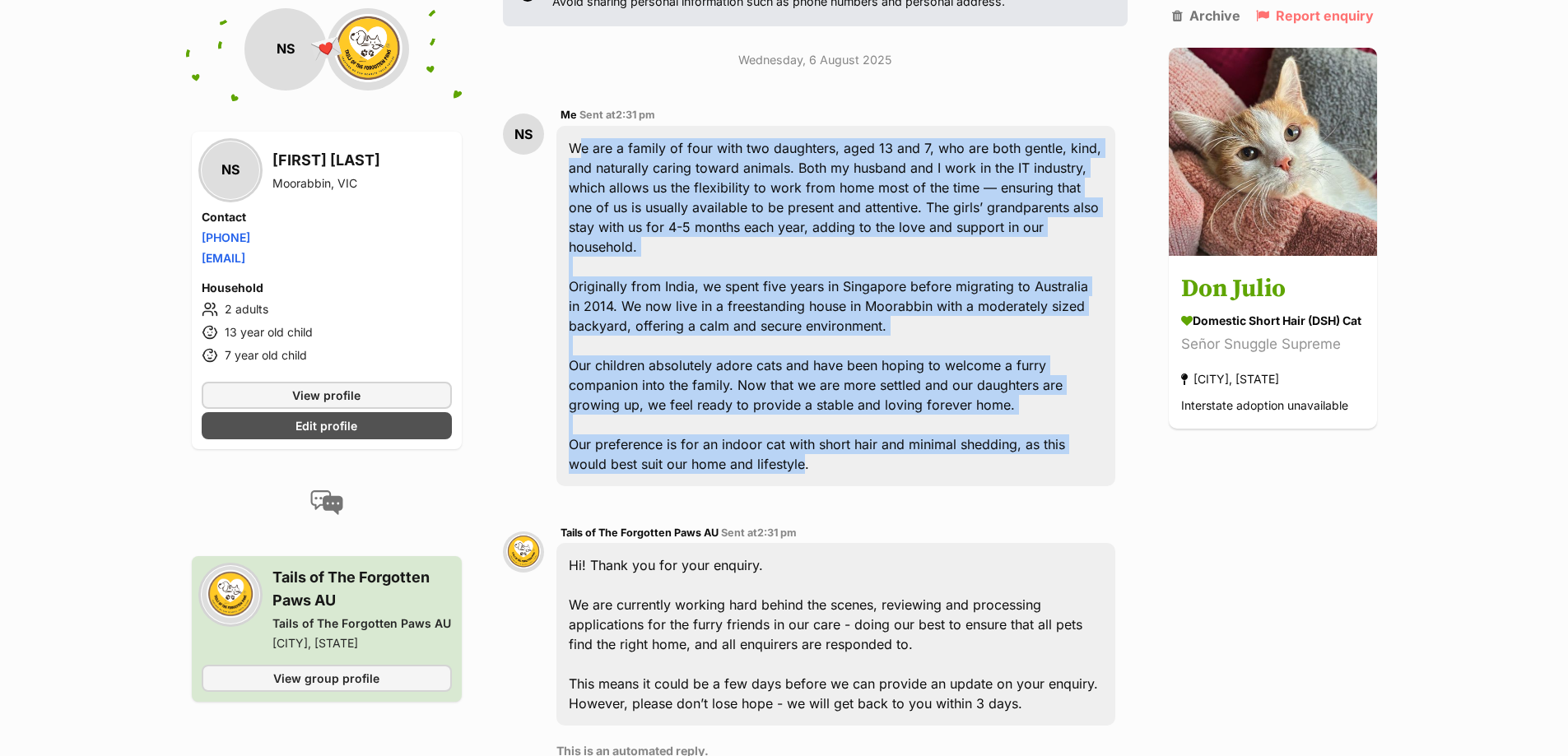 drag, startPoint x: 803, startPoint y: 466, endPoint x: 570, endPoint y: 151, distance: 391.80863 